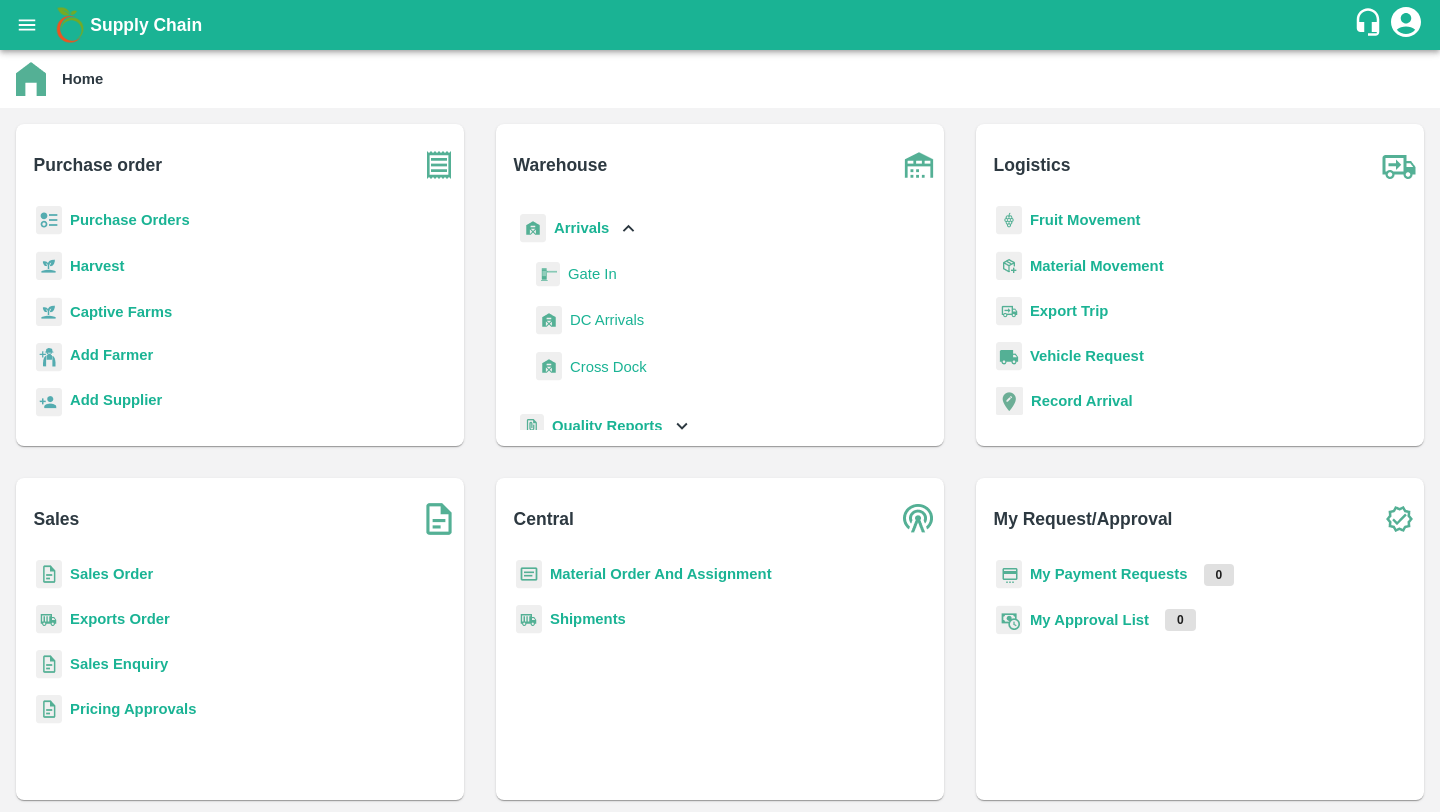scroll, scrollTop: 0, scrollLeft: 0, axis: both 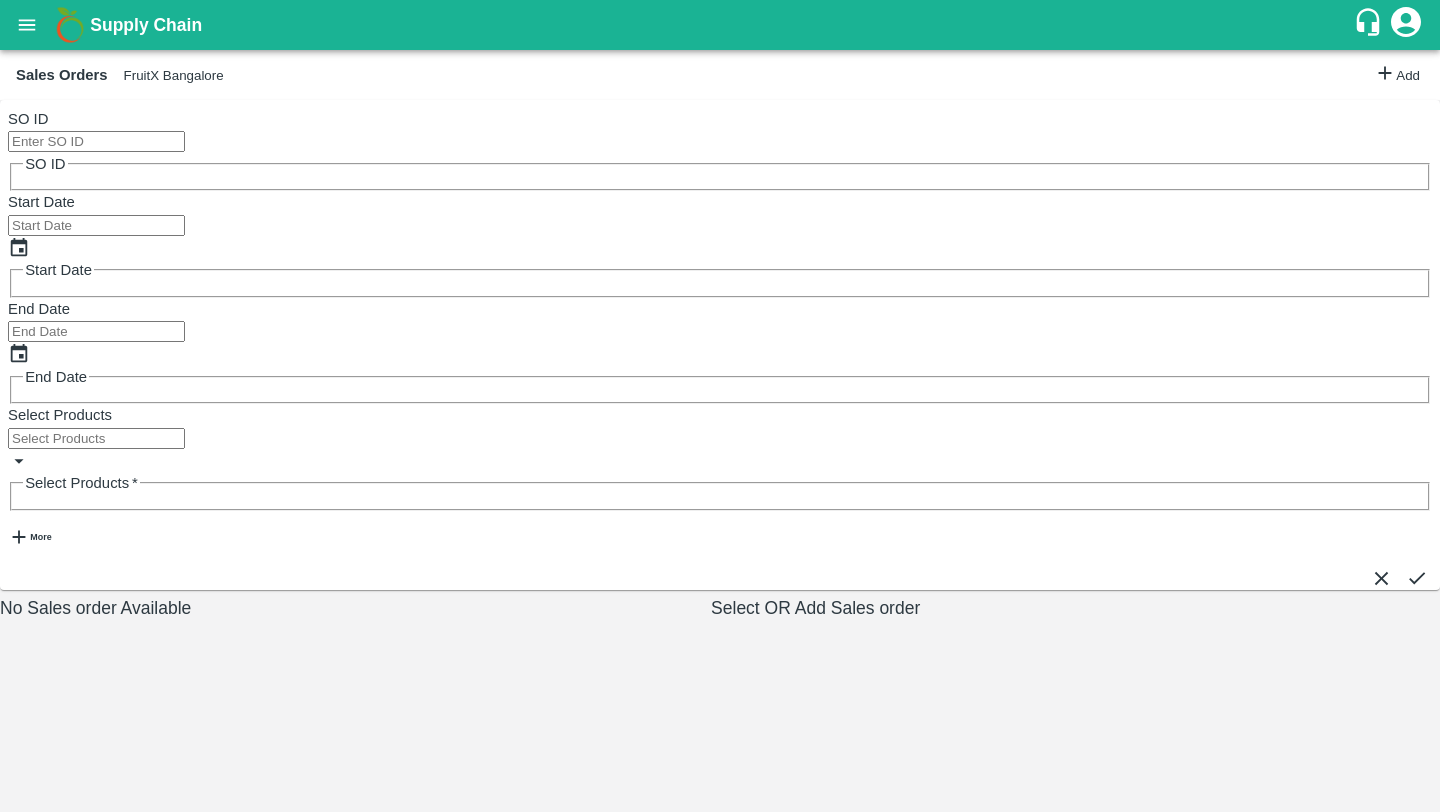 click on "SO ID" at bounding box center (96, 141) 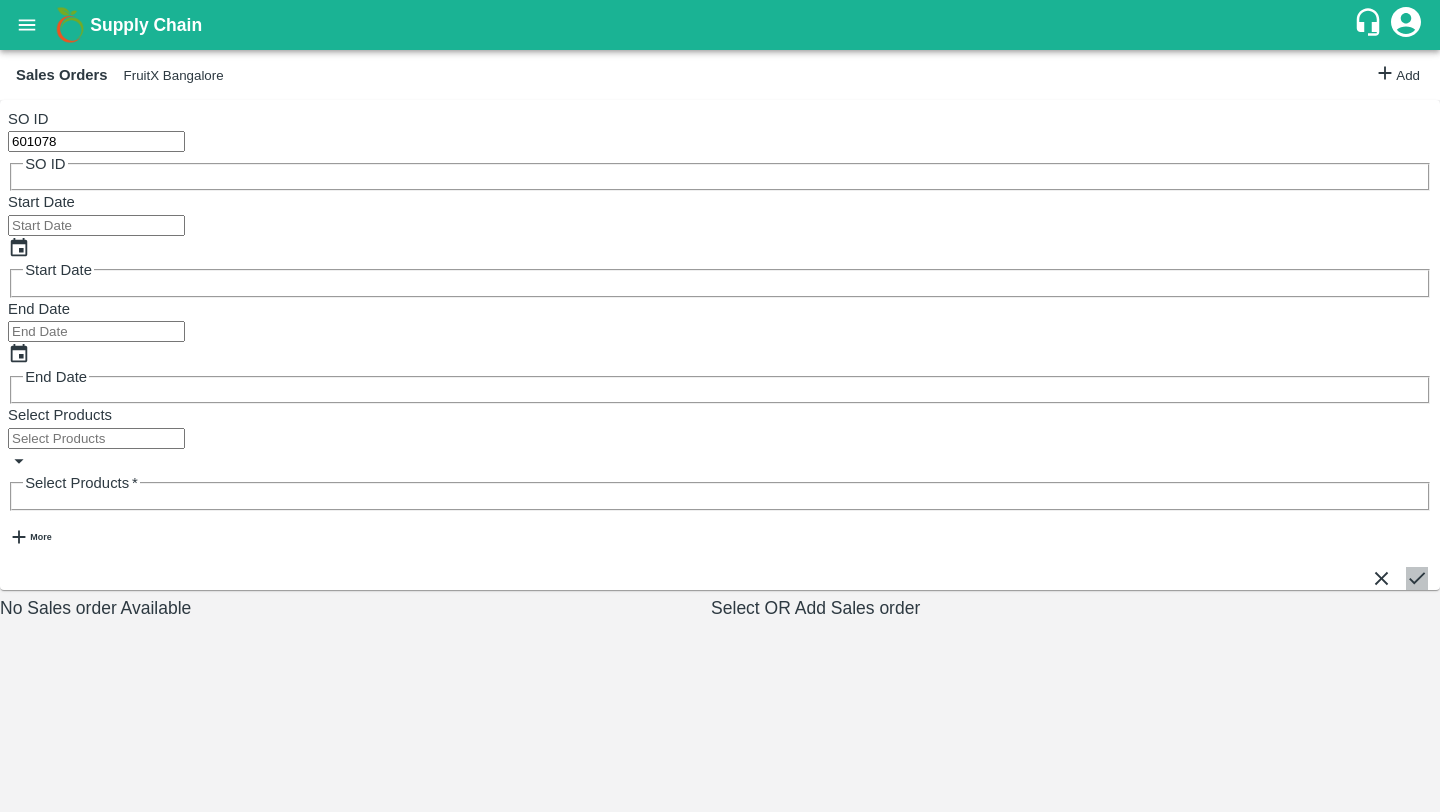 click at bounding box center (1417, 578) 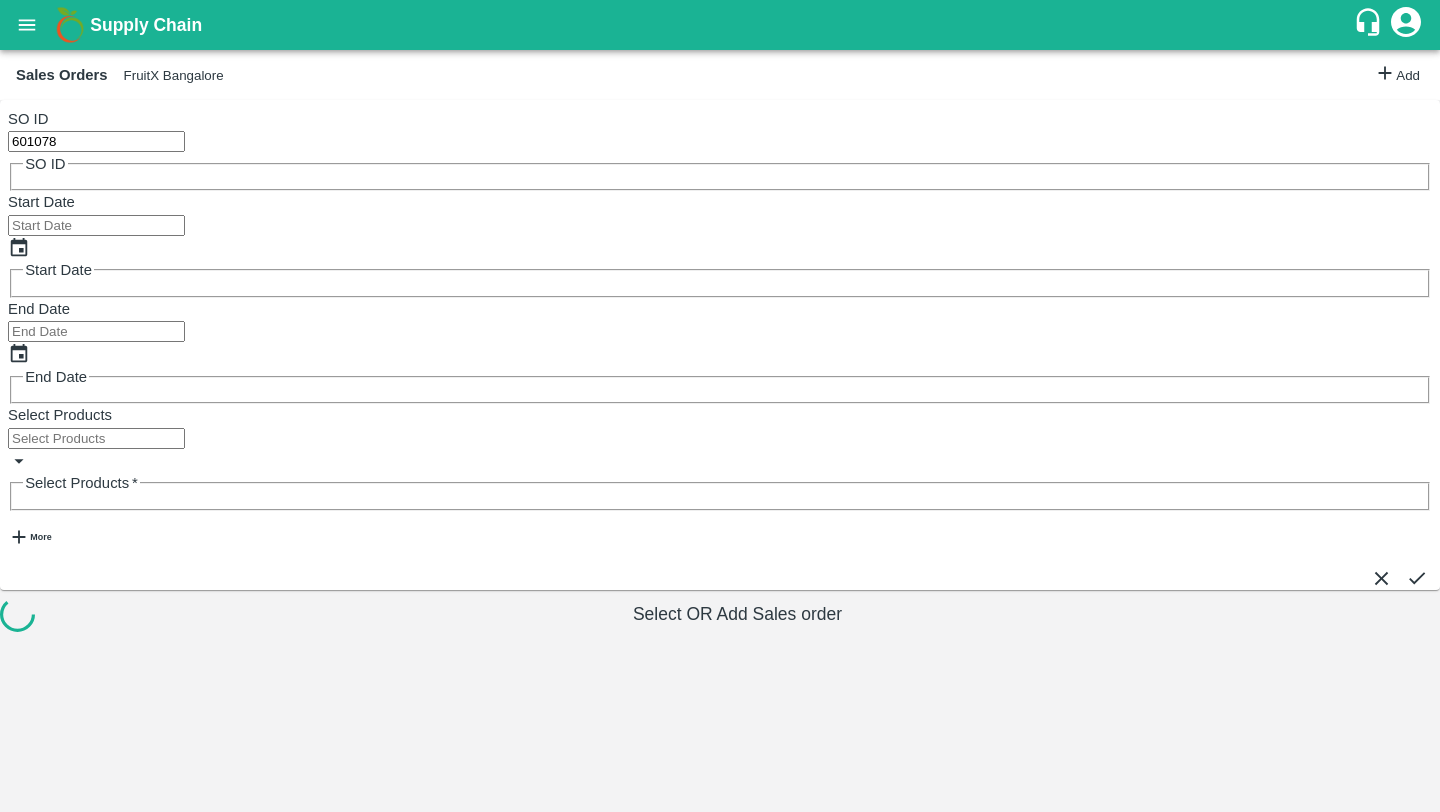 click 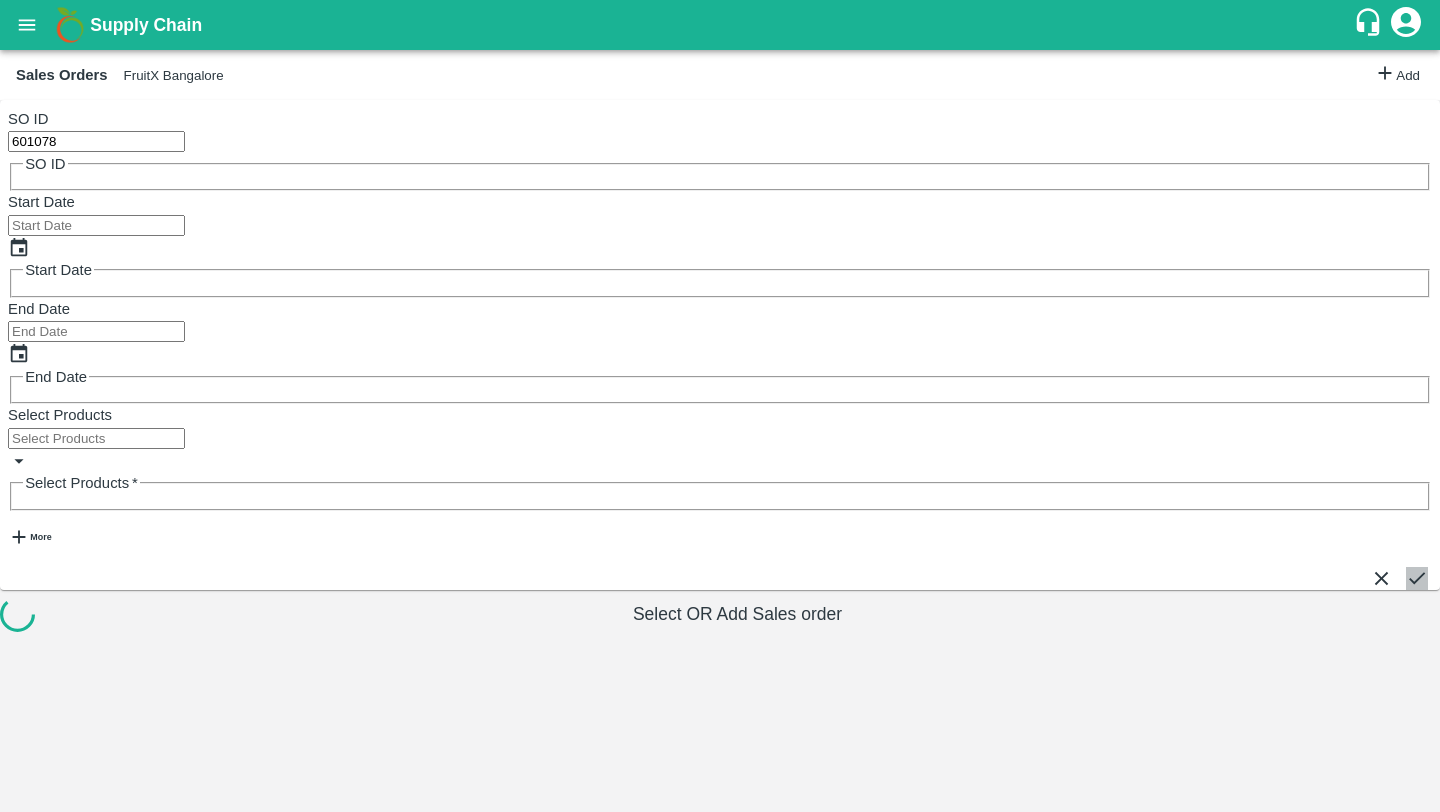 click 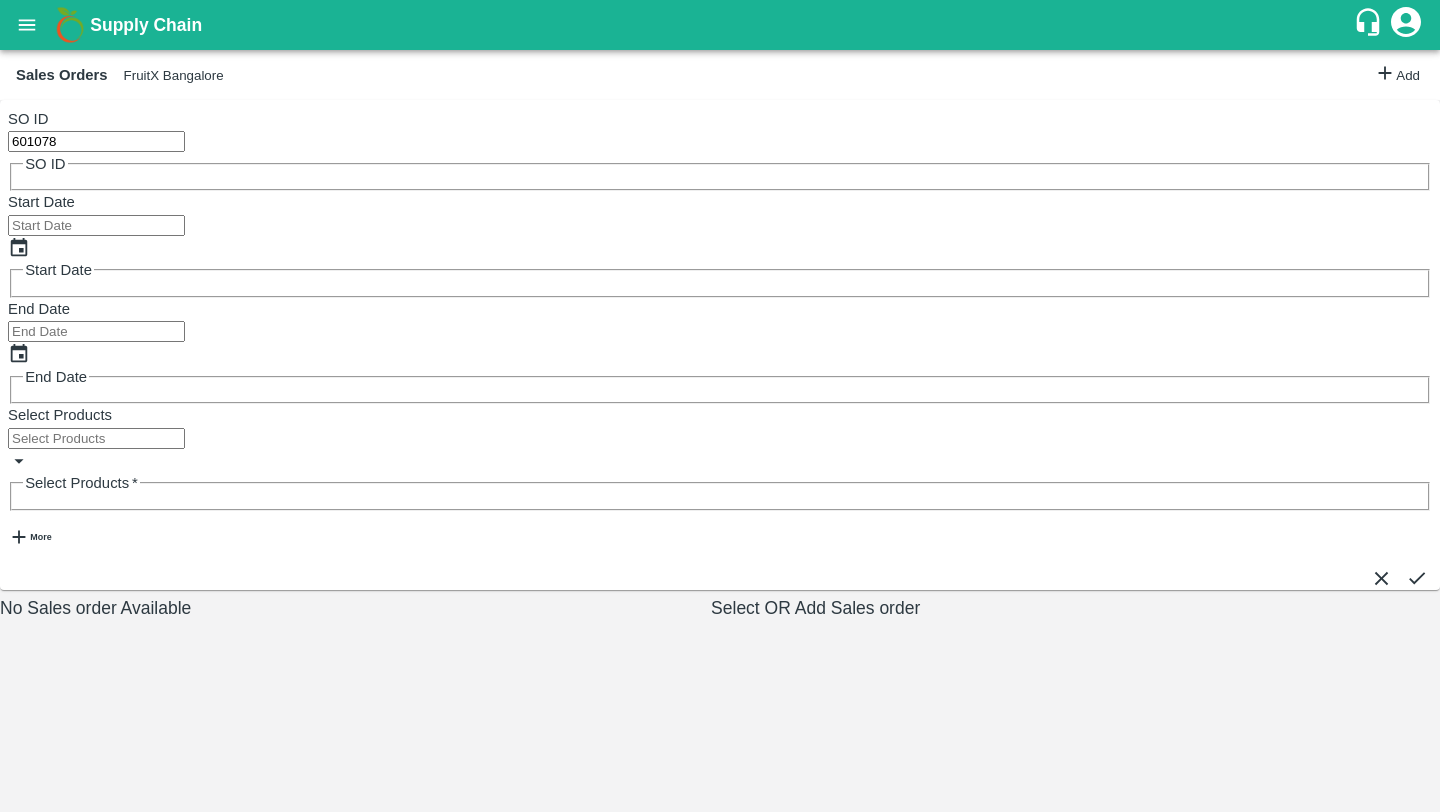 click 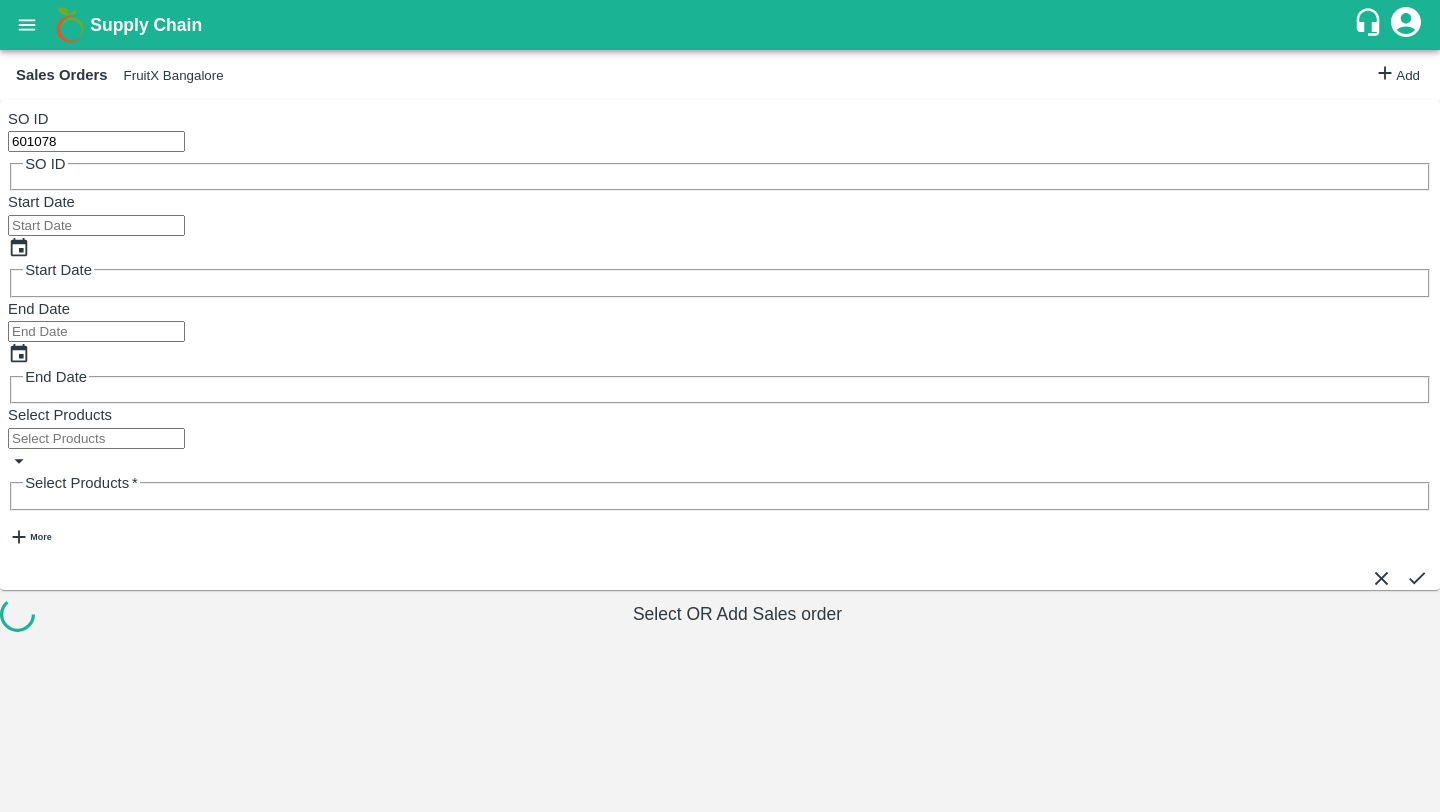 click 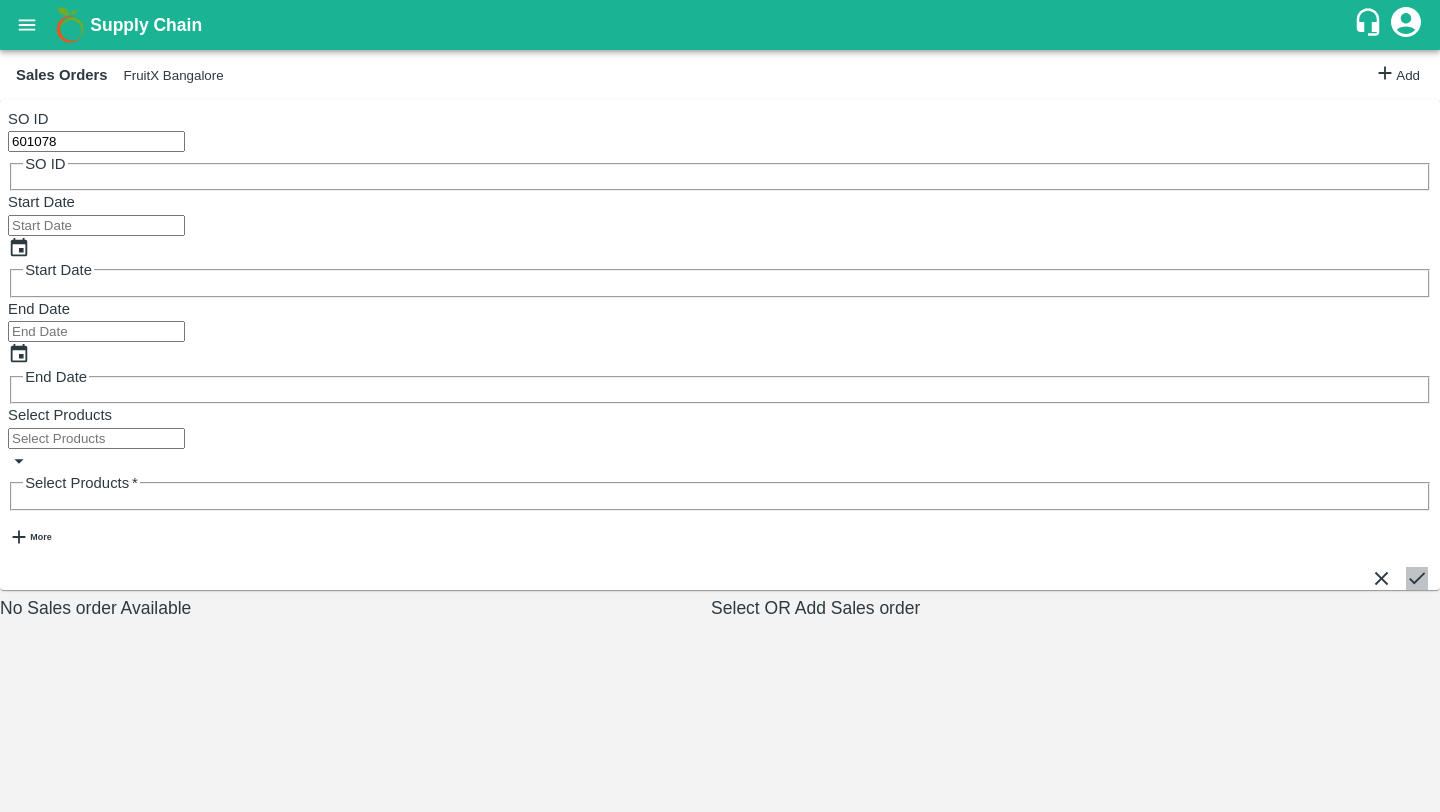 click 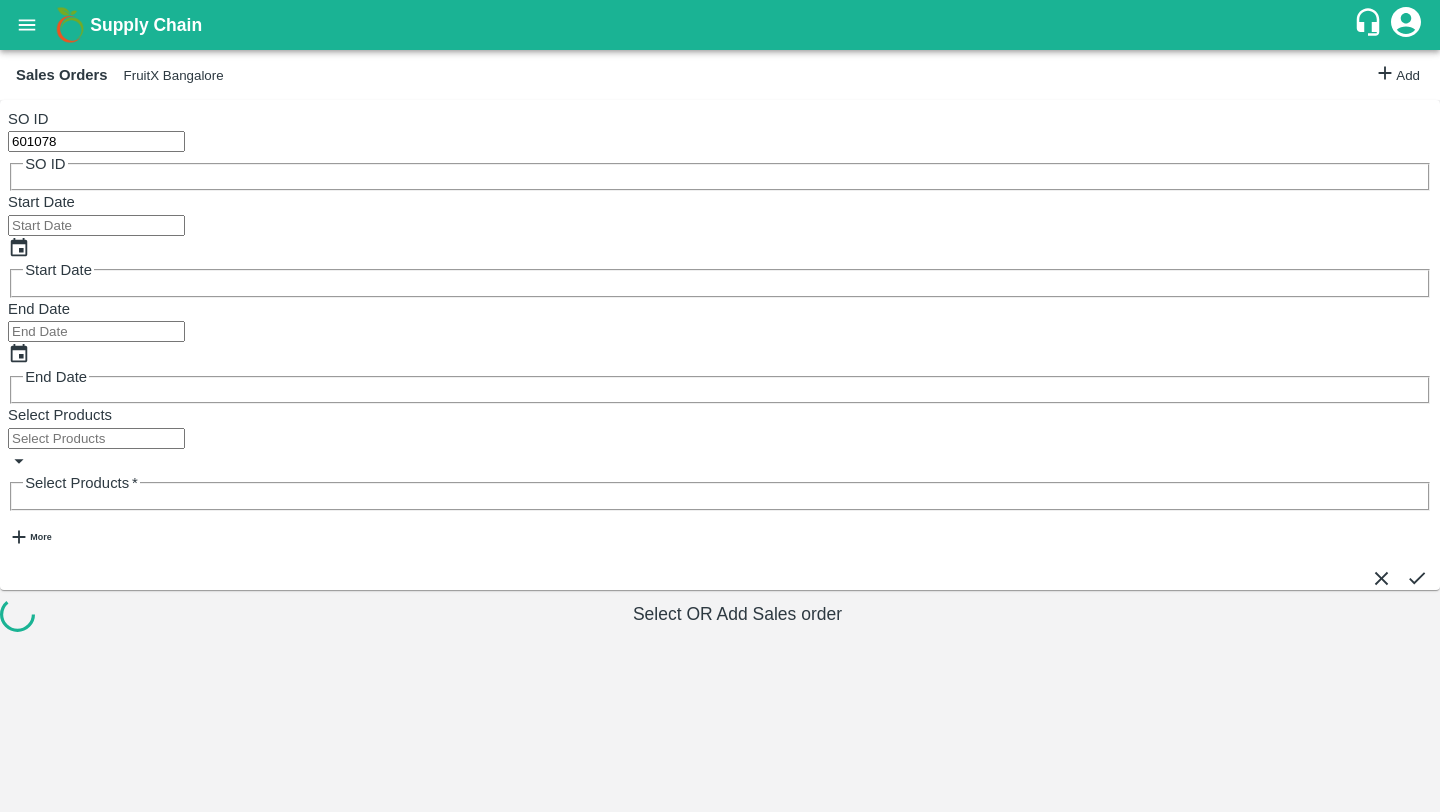 click 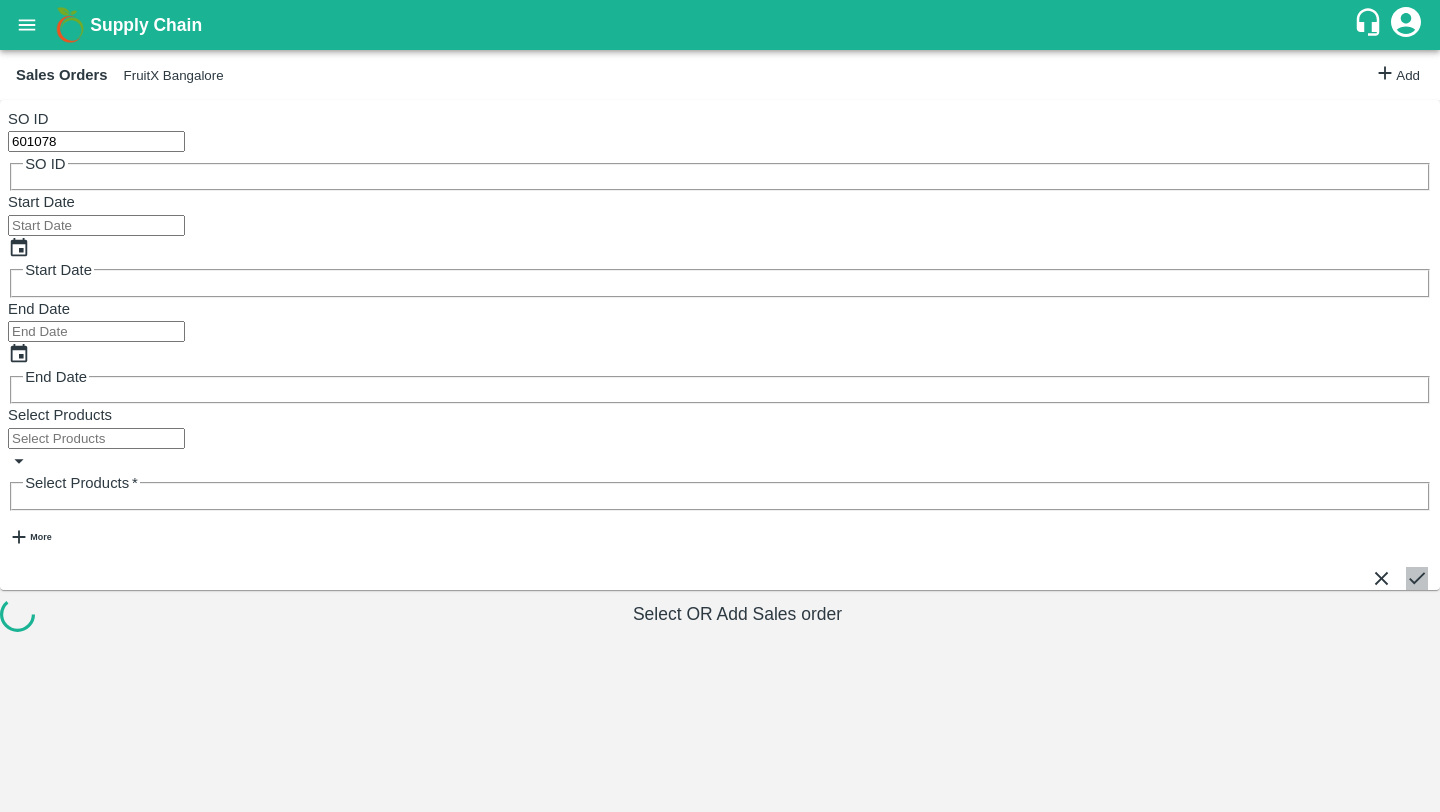 click 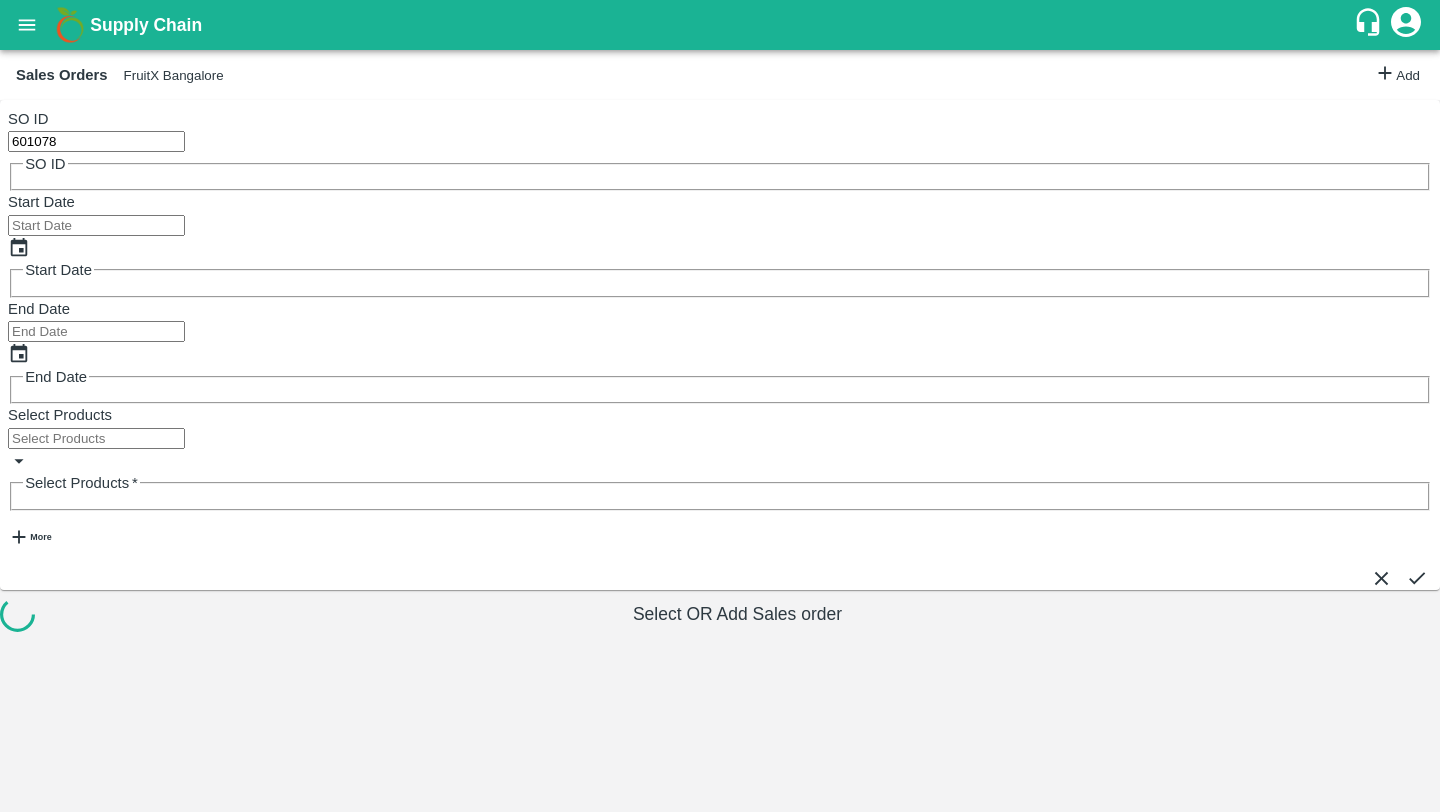 click 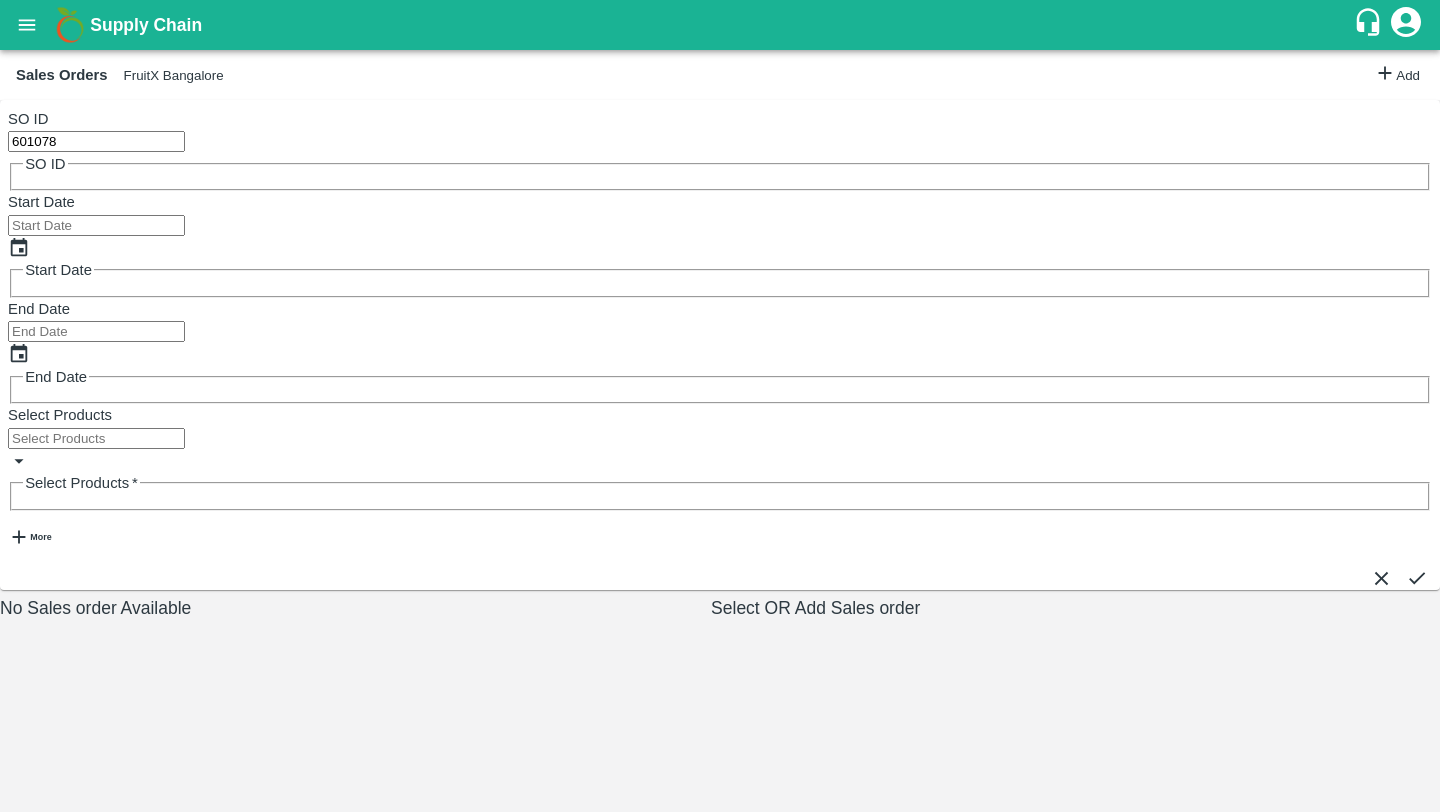 click on "601078" at bounding box center (96, 141) 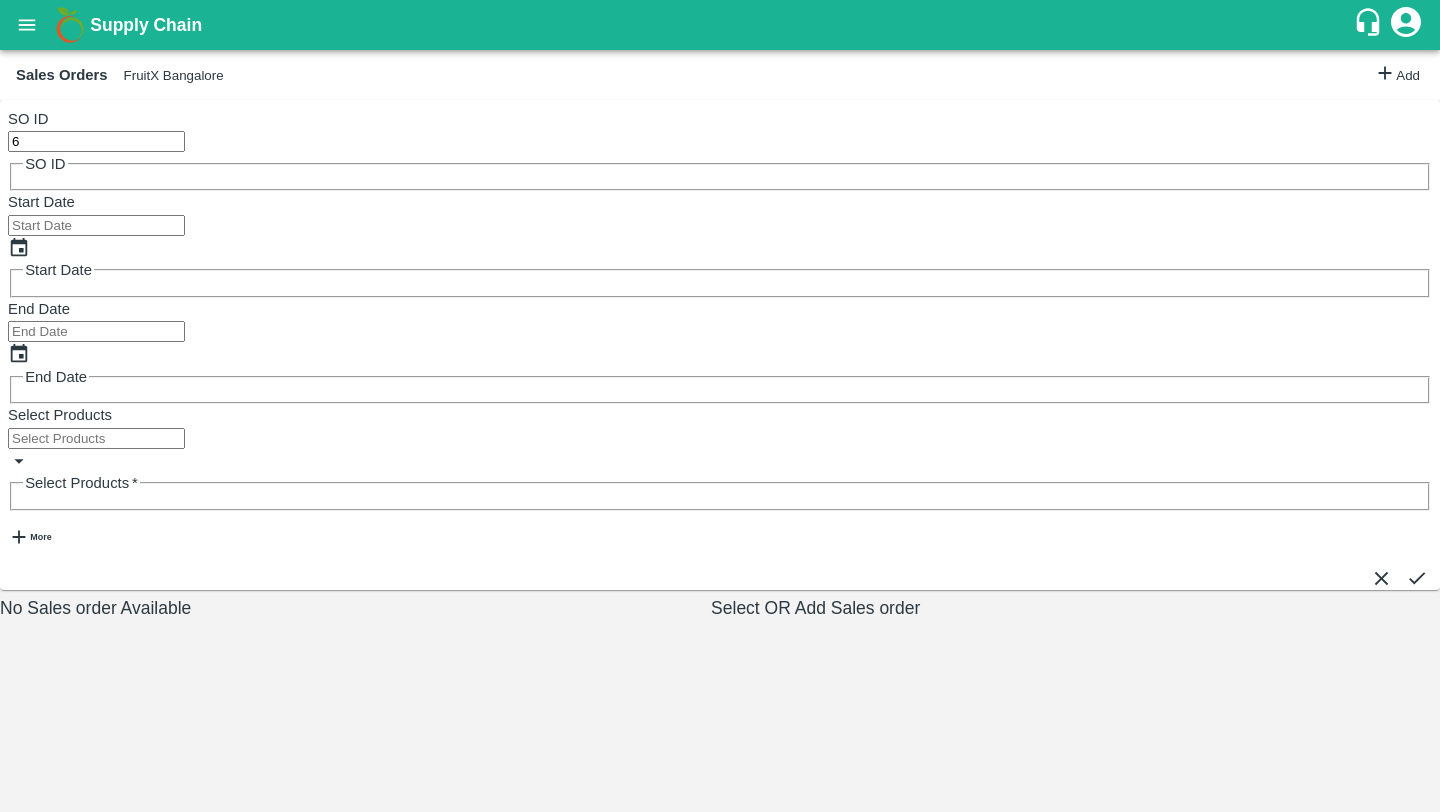type on "6" 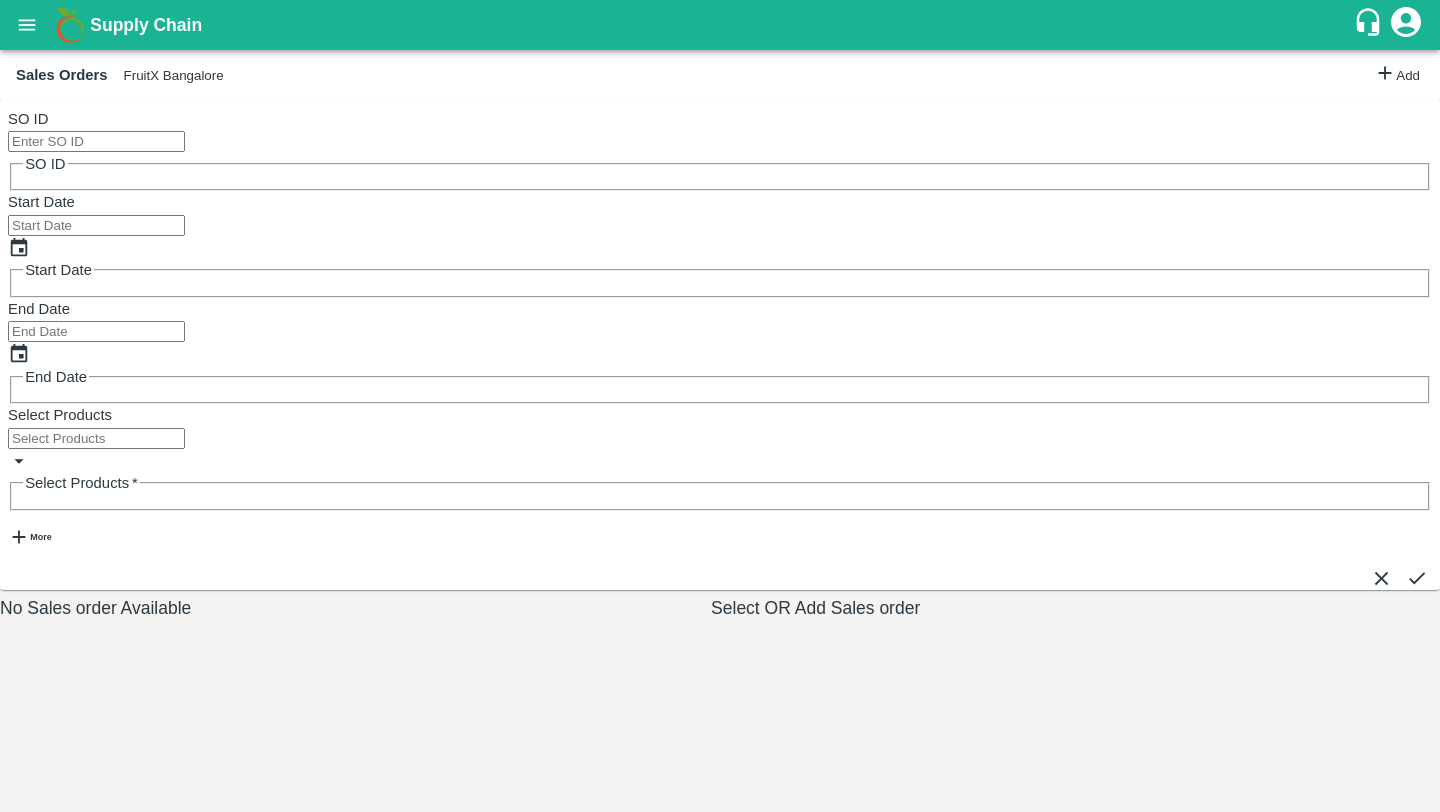 type 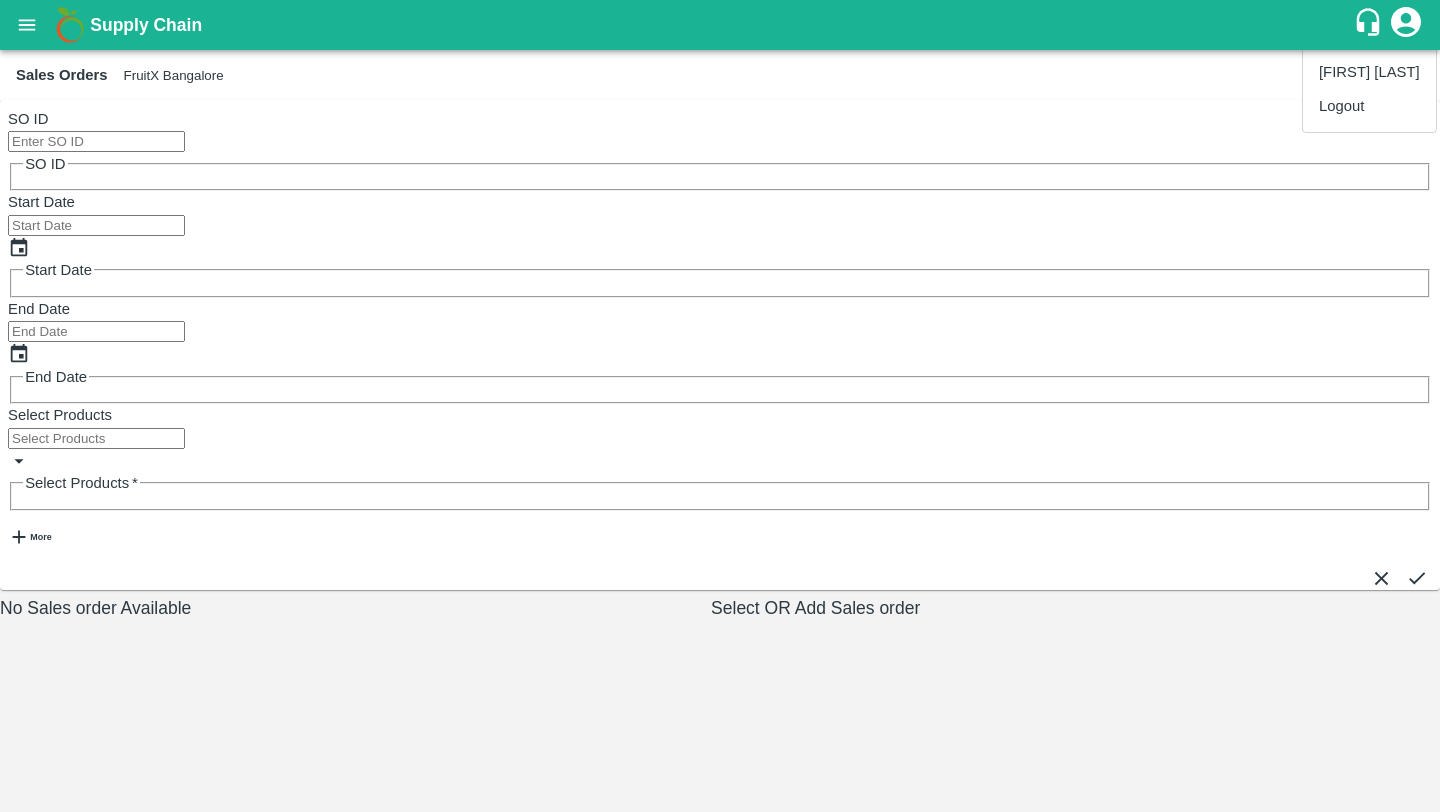 click at bounding box center (720, 406) 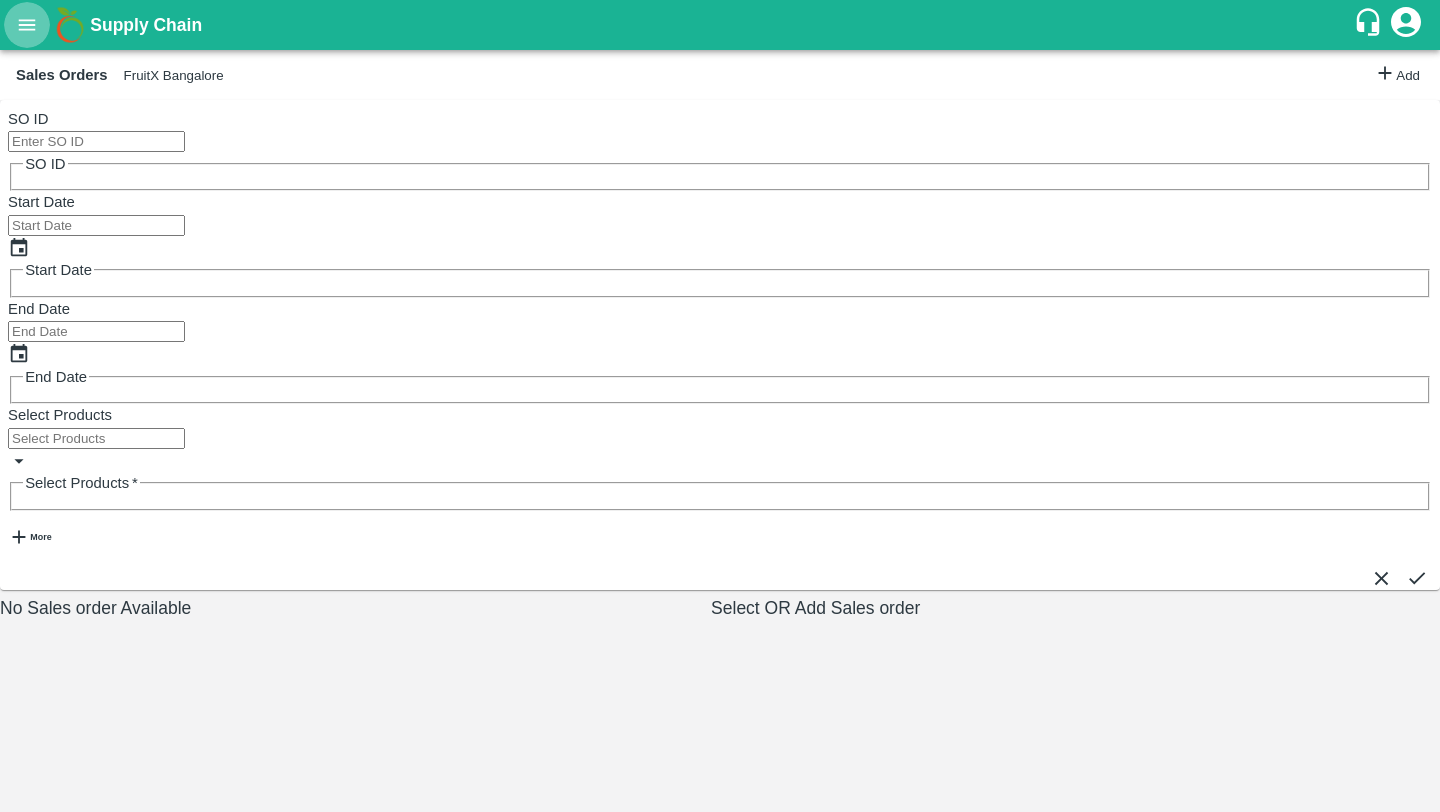click 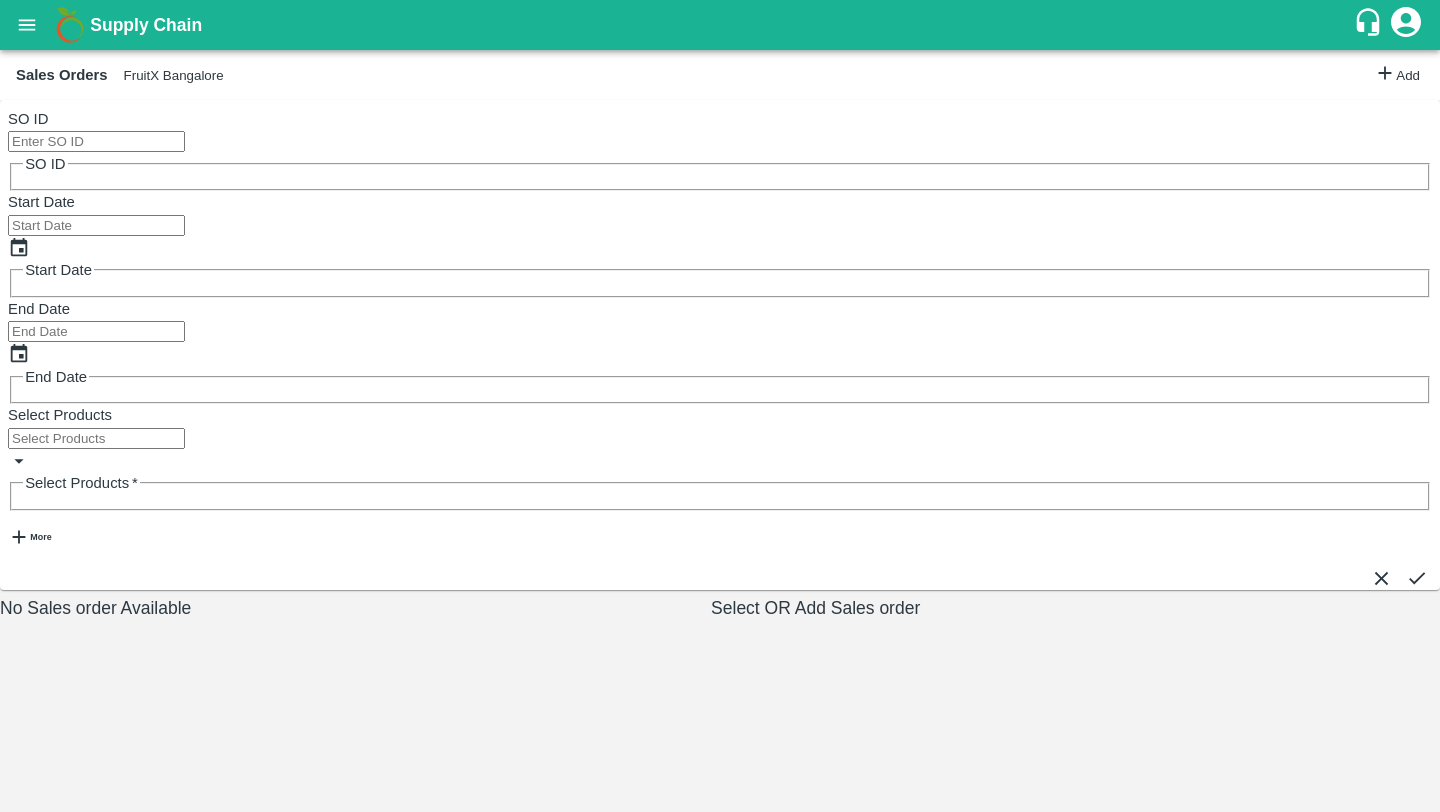 click at bounding box center [720, 812] 